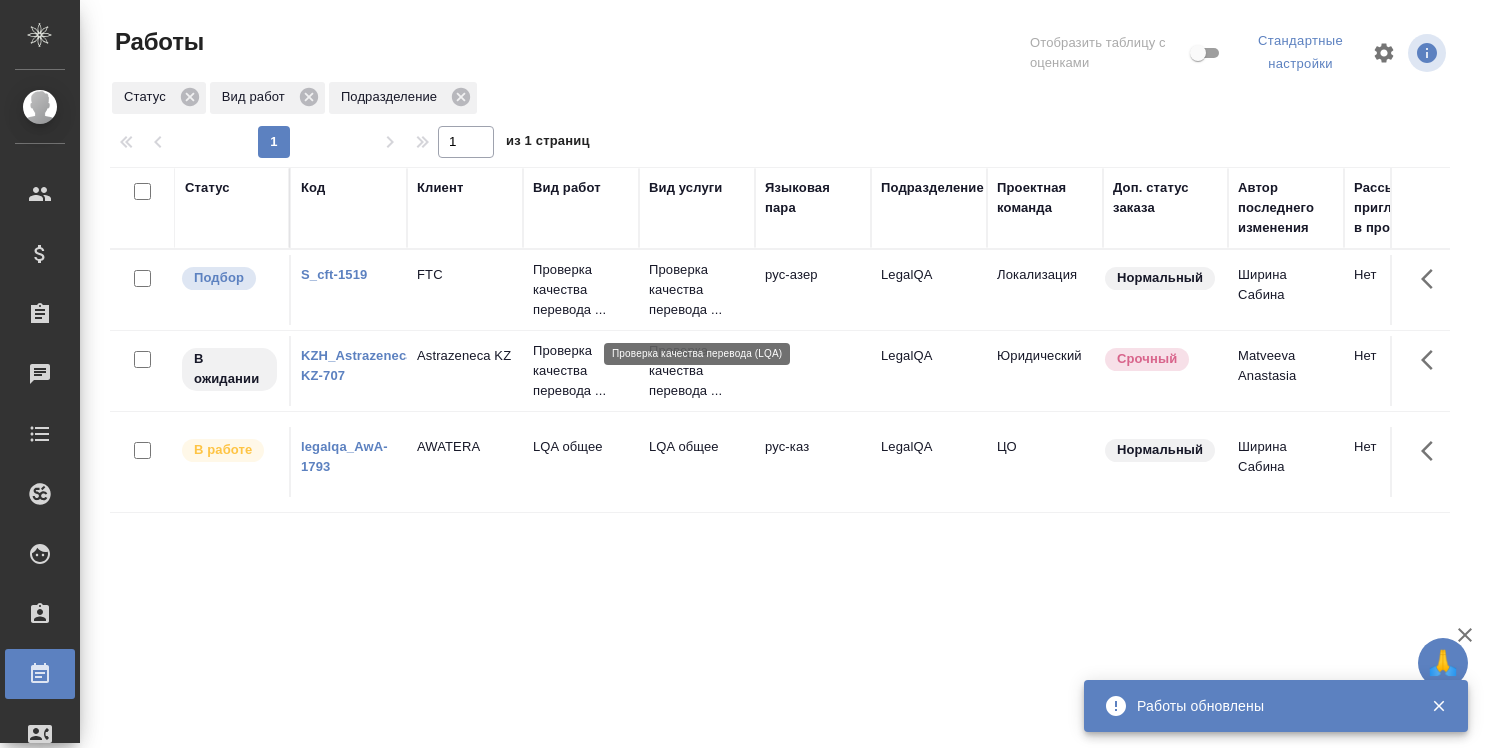 scroll, scrollTop: 0, scrollLeft: 0, axis: both 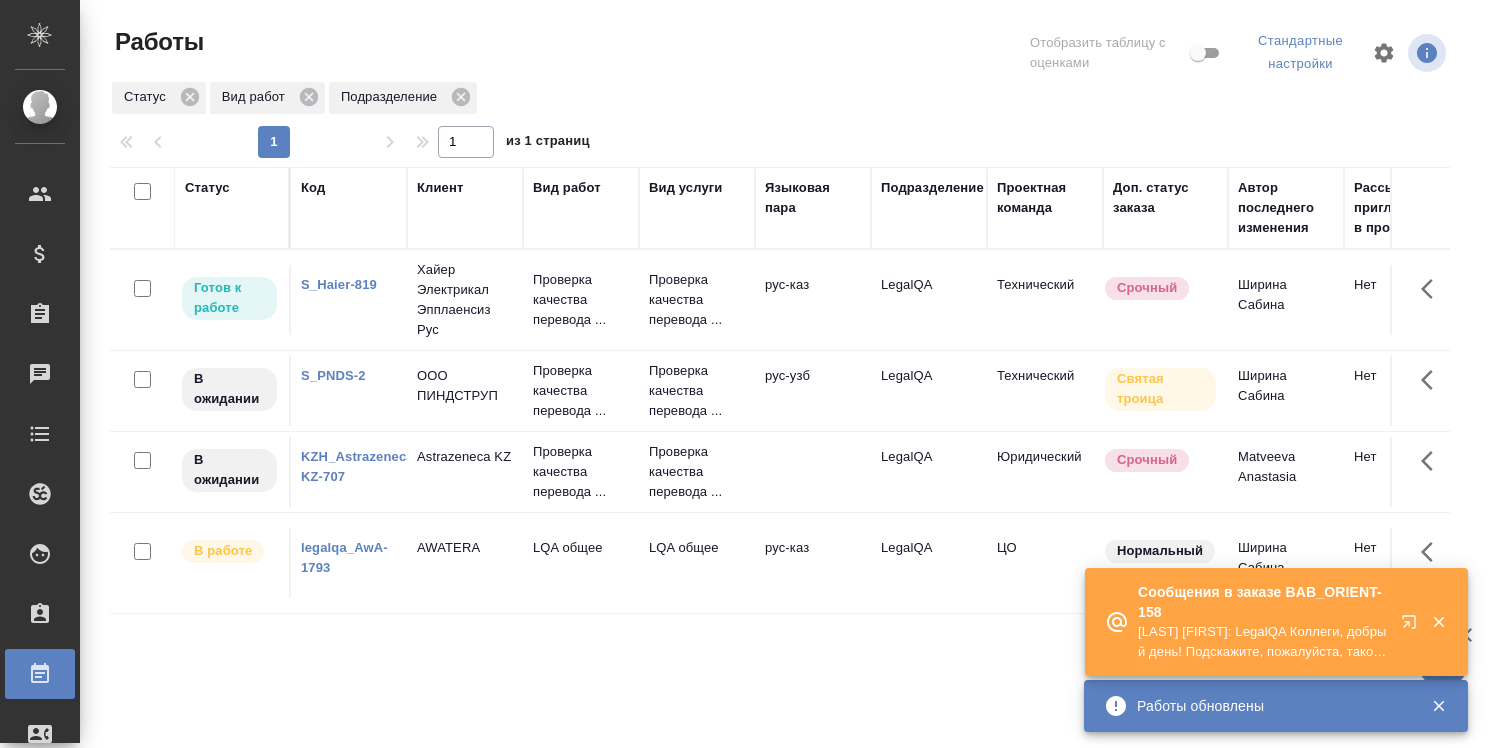 click 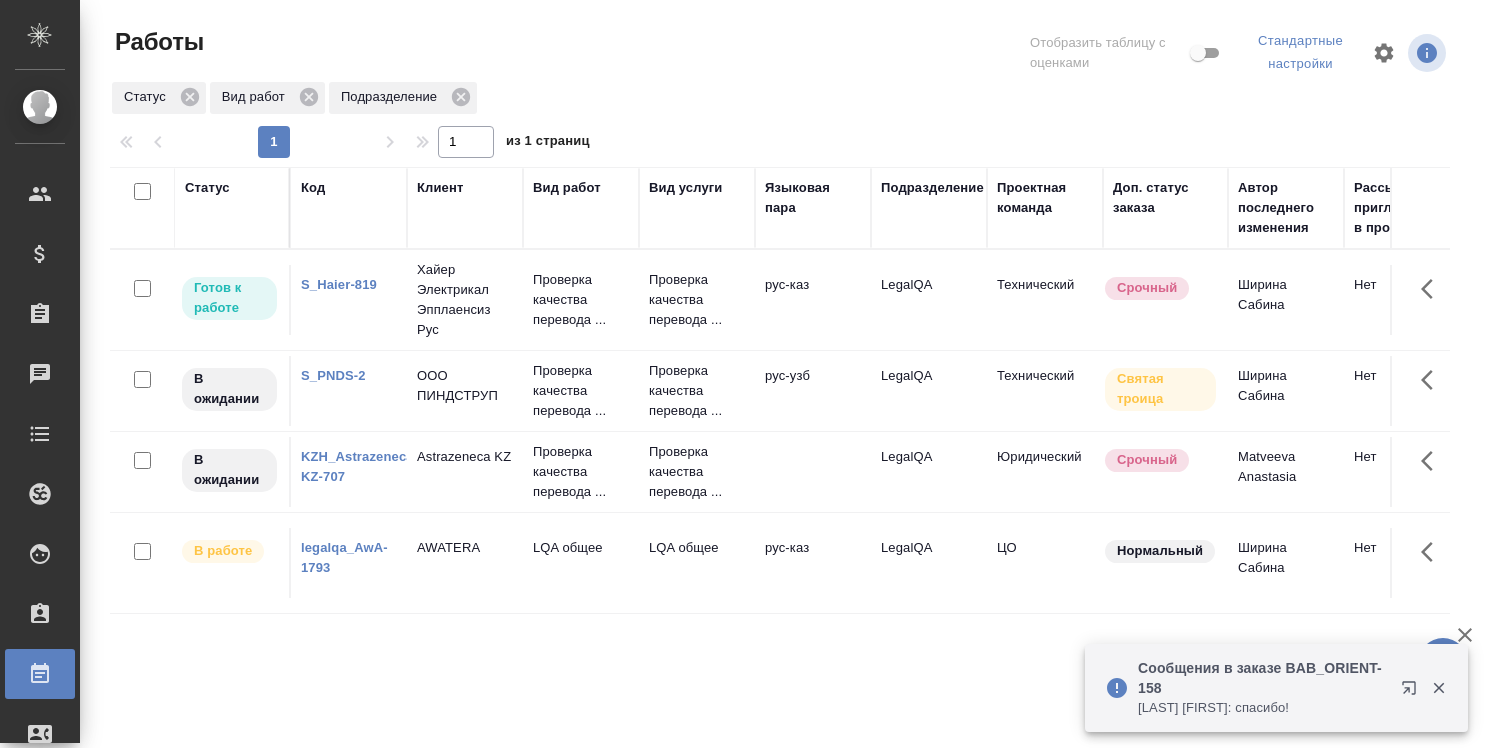 click 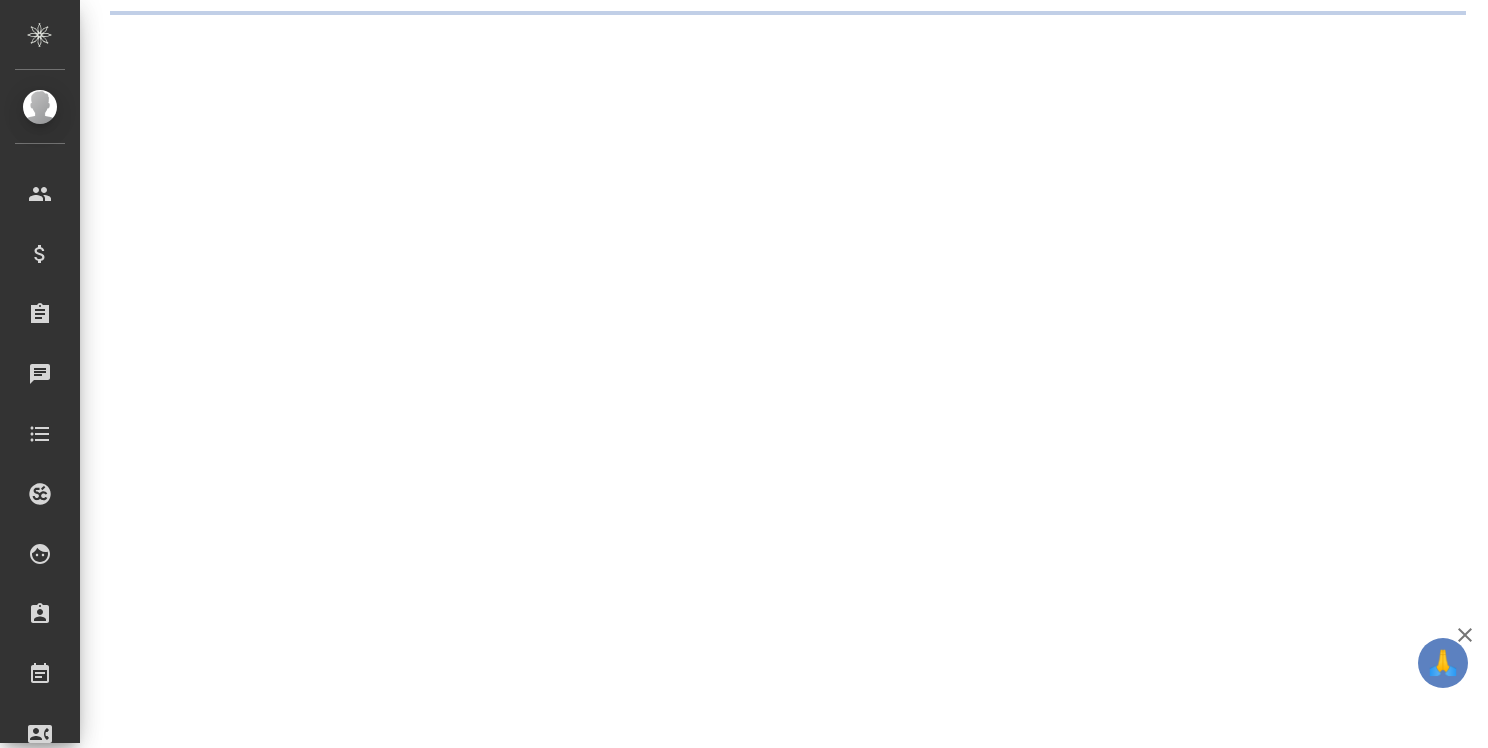 scroll, scrollTop: 0, scrollLeft: 0, axis: both 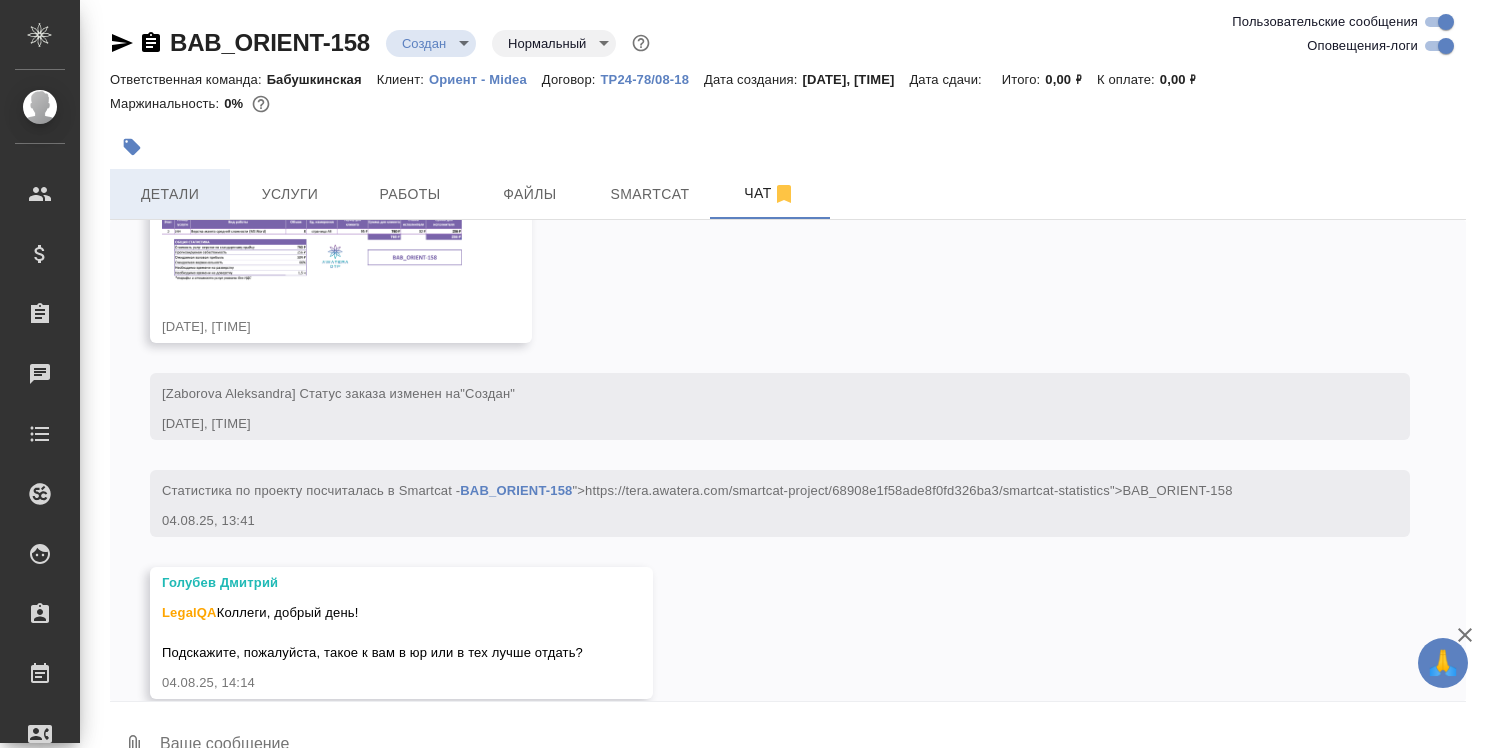 click on "Детали" at bounding box center (170, 194) 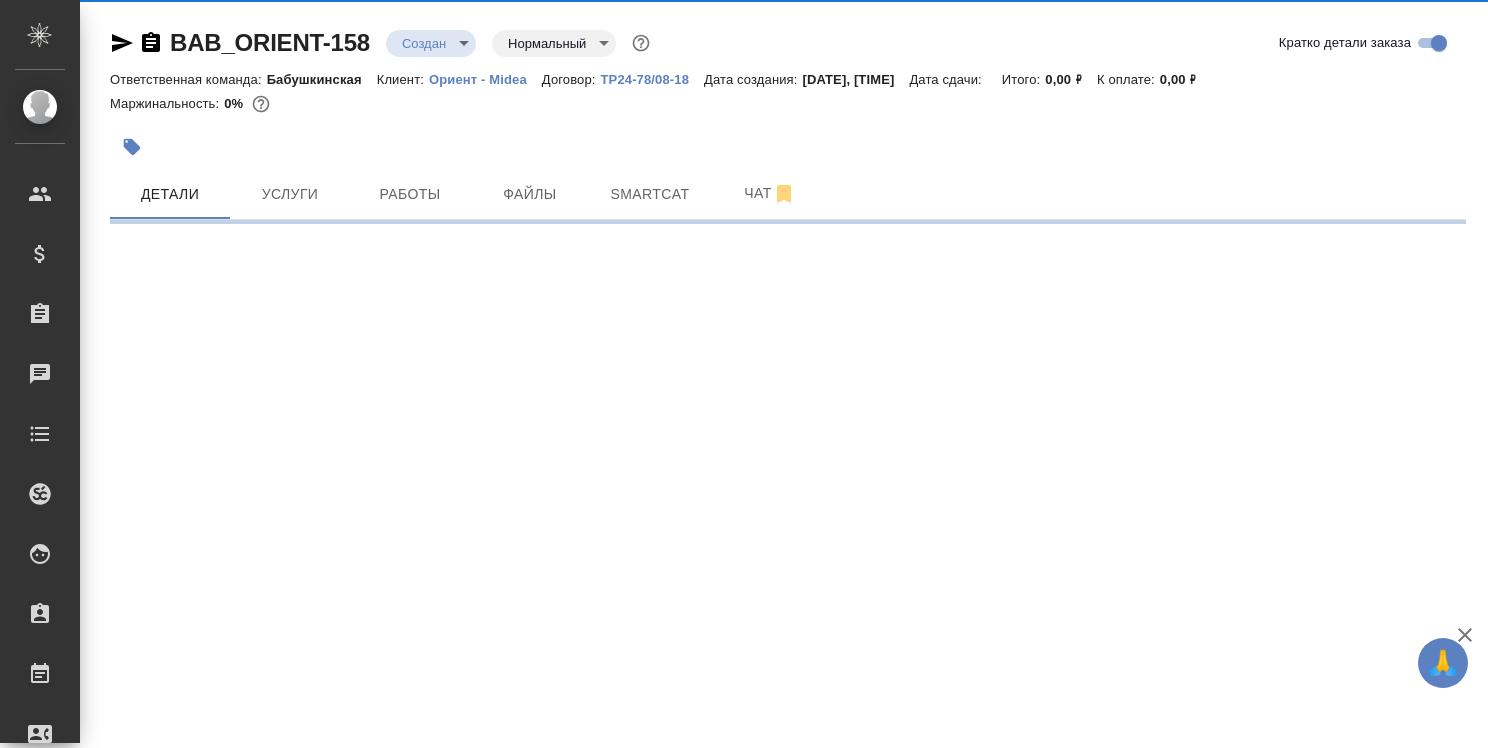 select on "RU" 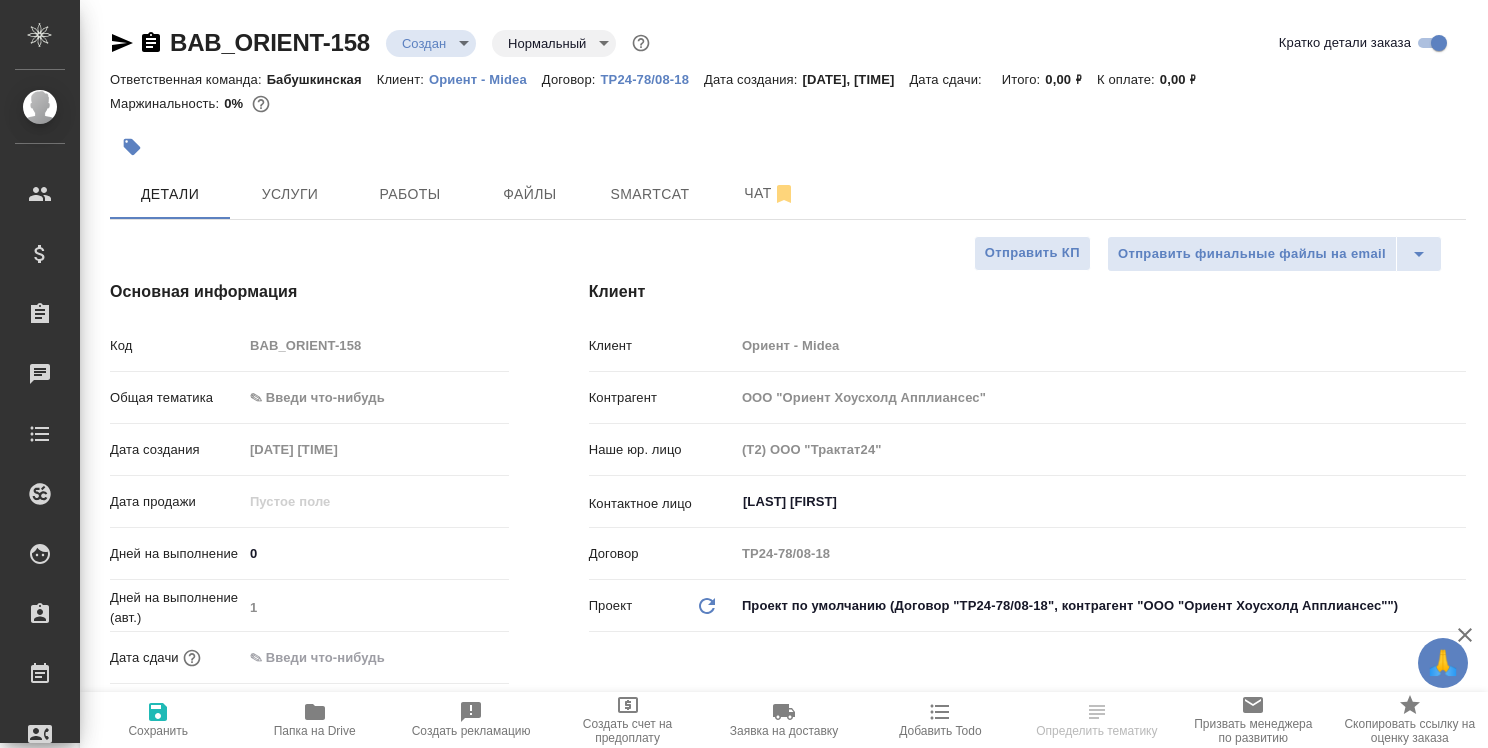 type on "x" 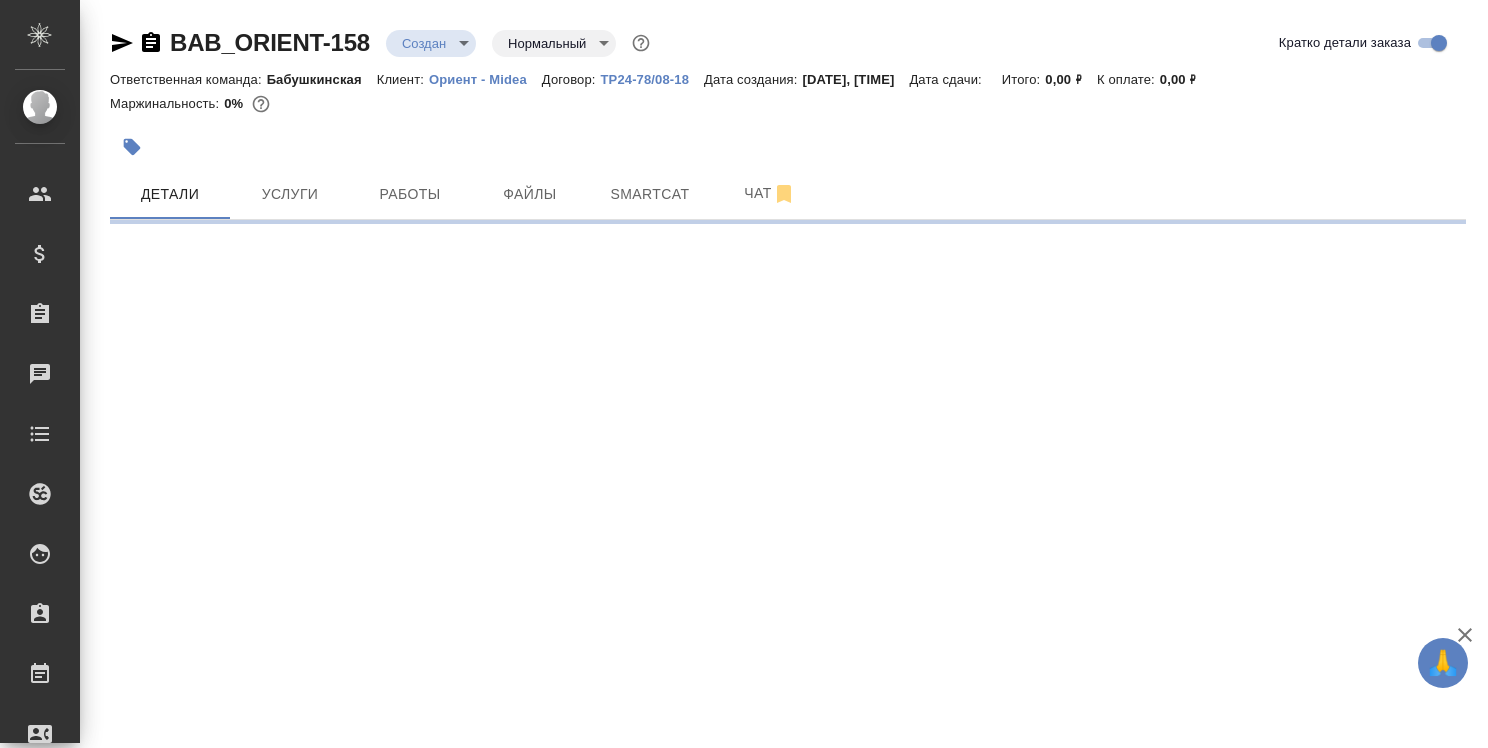select on "RU" 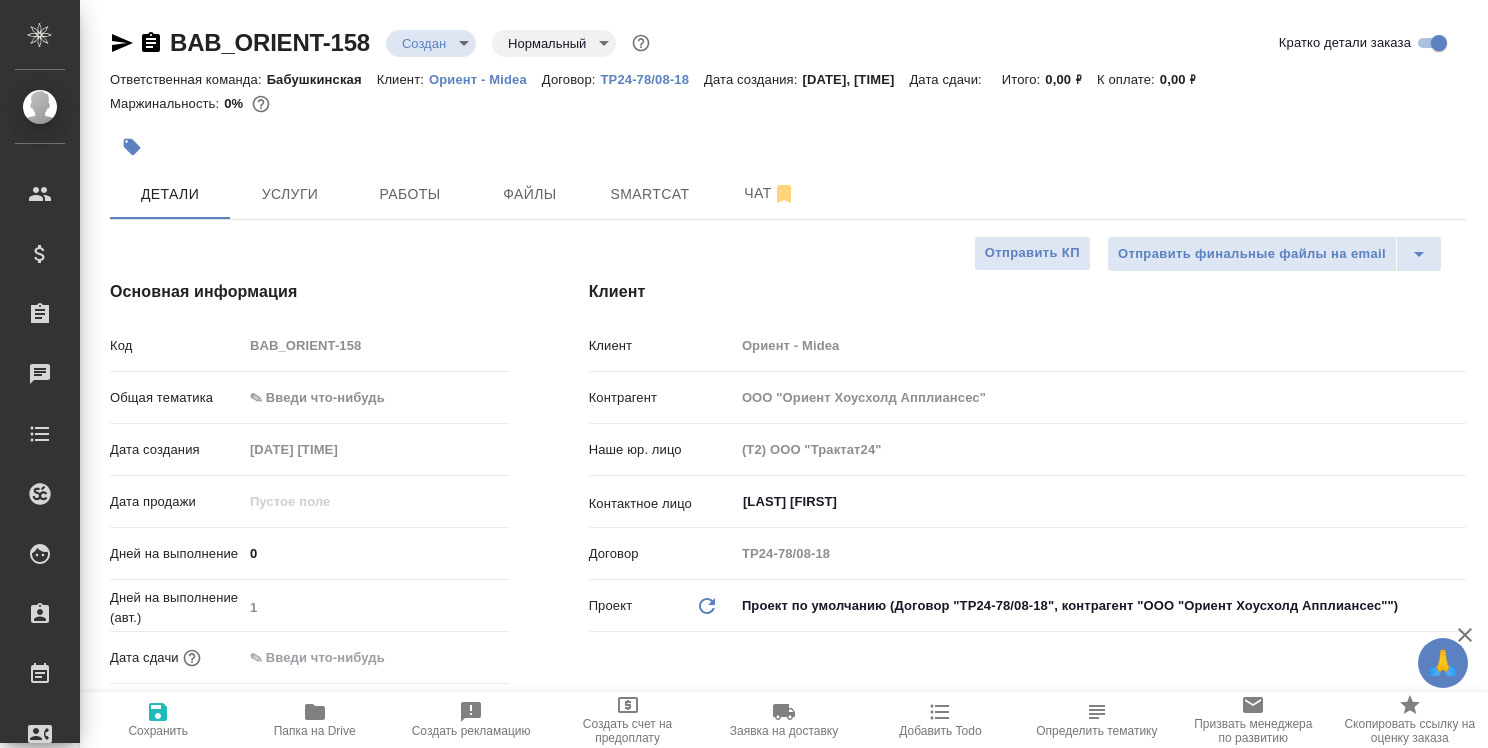 type on "x" 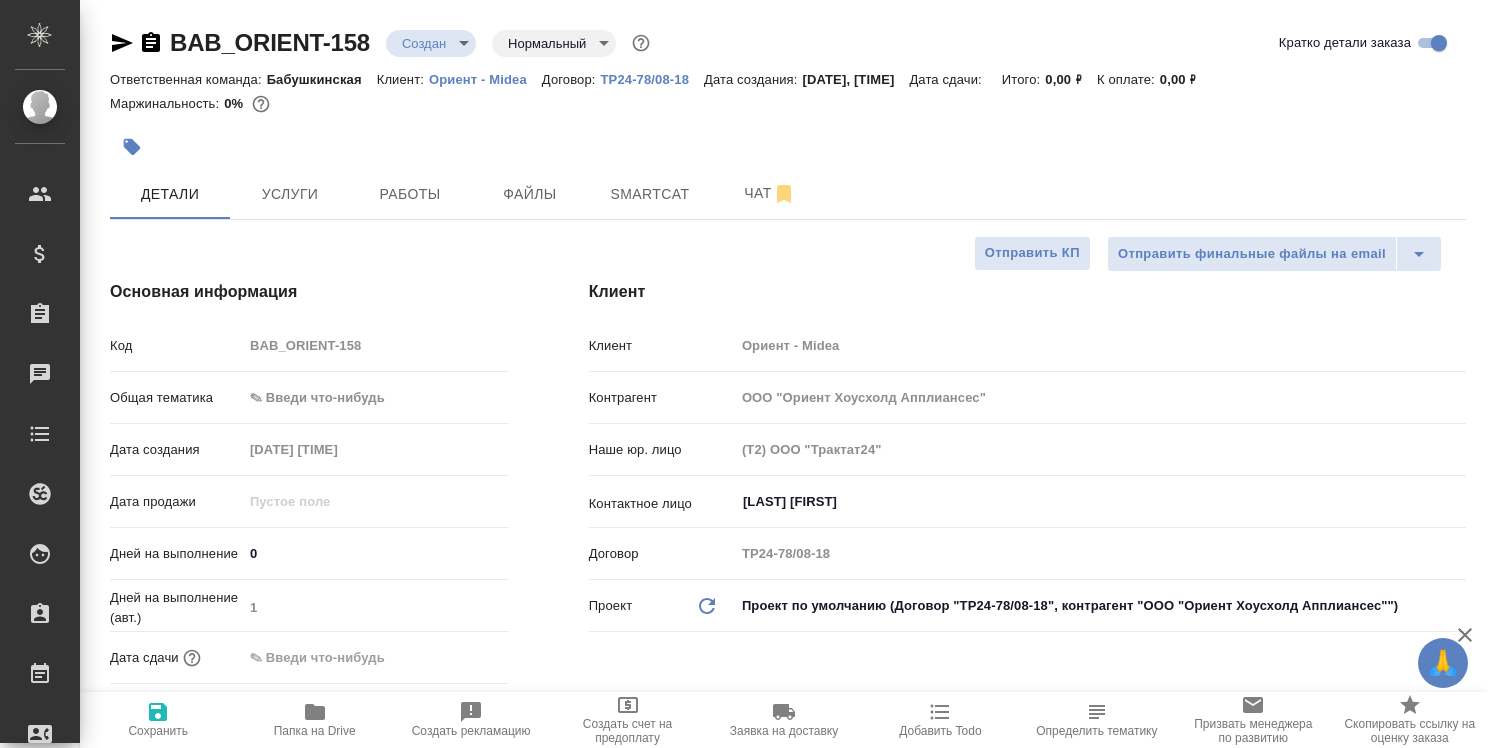type on "x" 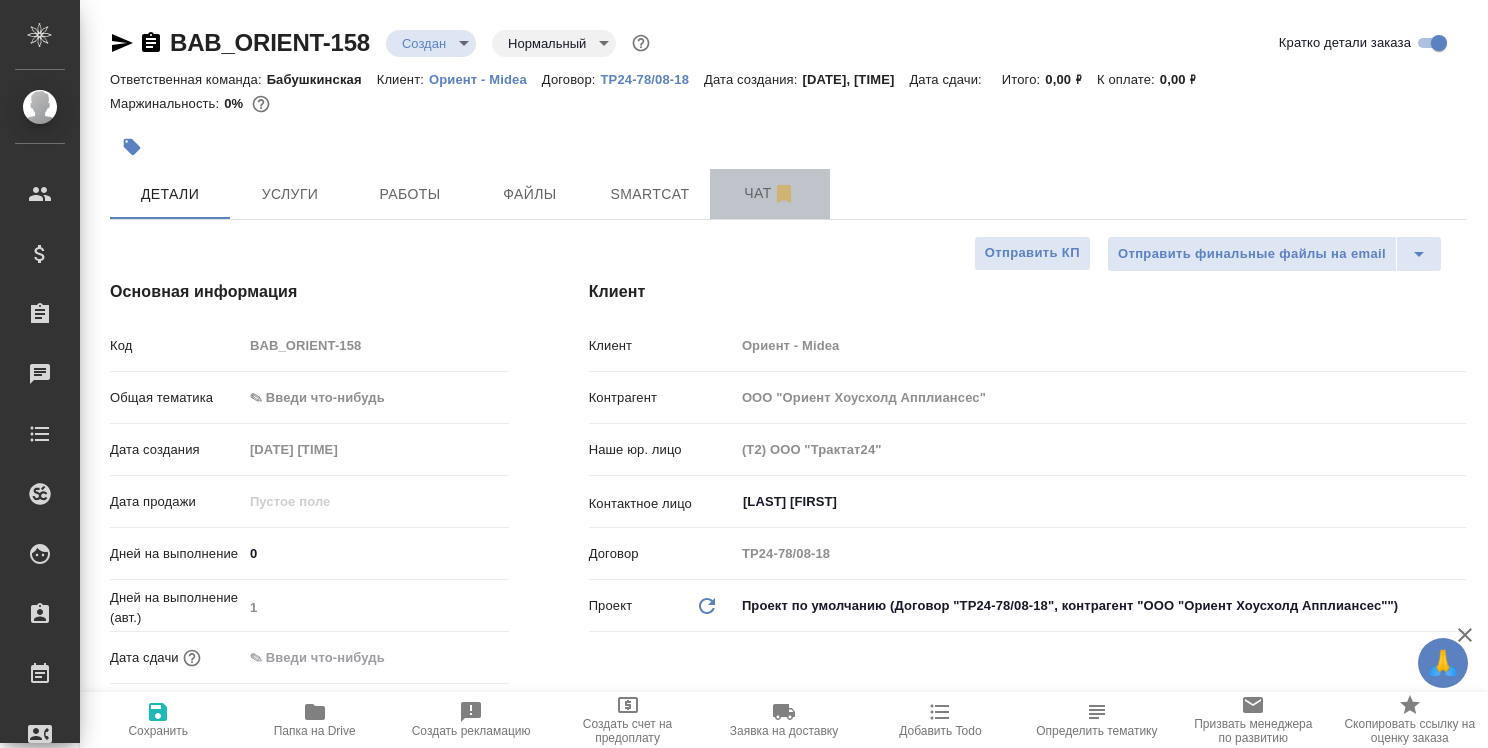 click on "Чат" at bounding box center [770, 193] 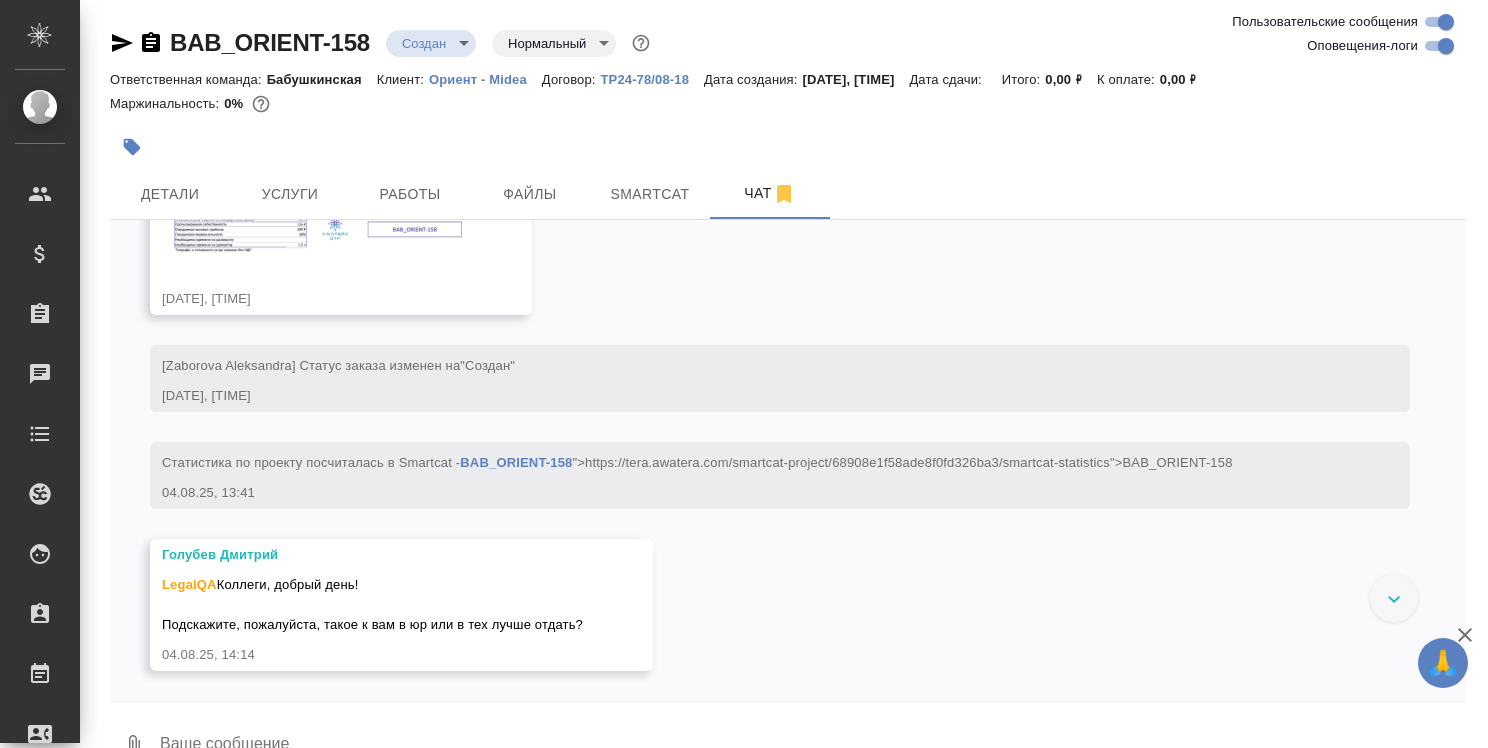 scroll, scrollTop: 424, scrollLeft: 0, axis: vertical 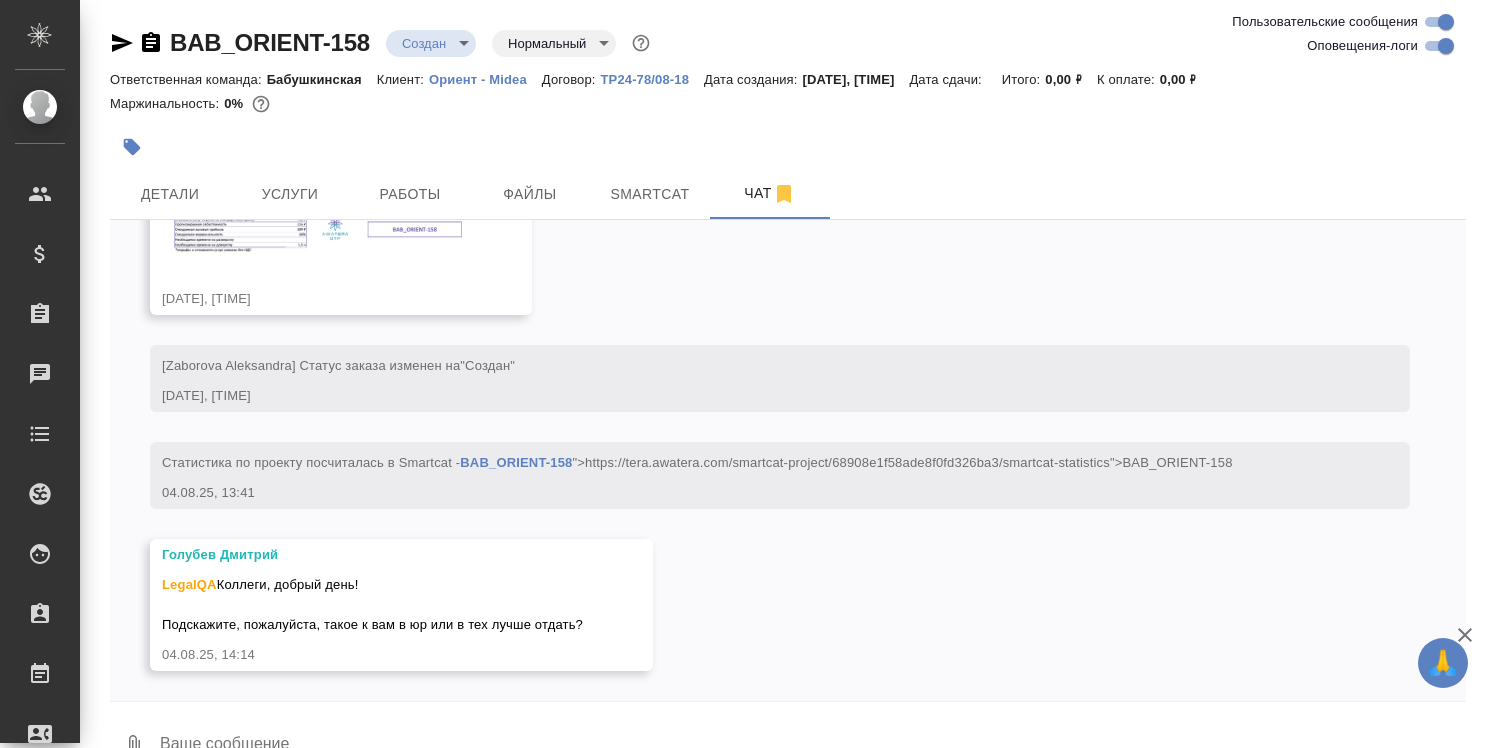 click on "Голубев Дмитрий" at bounding box center (372, 555) 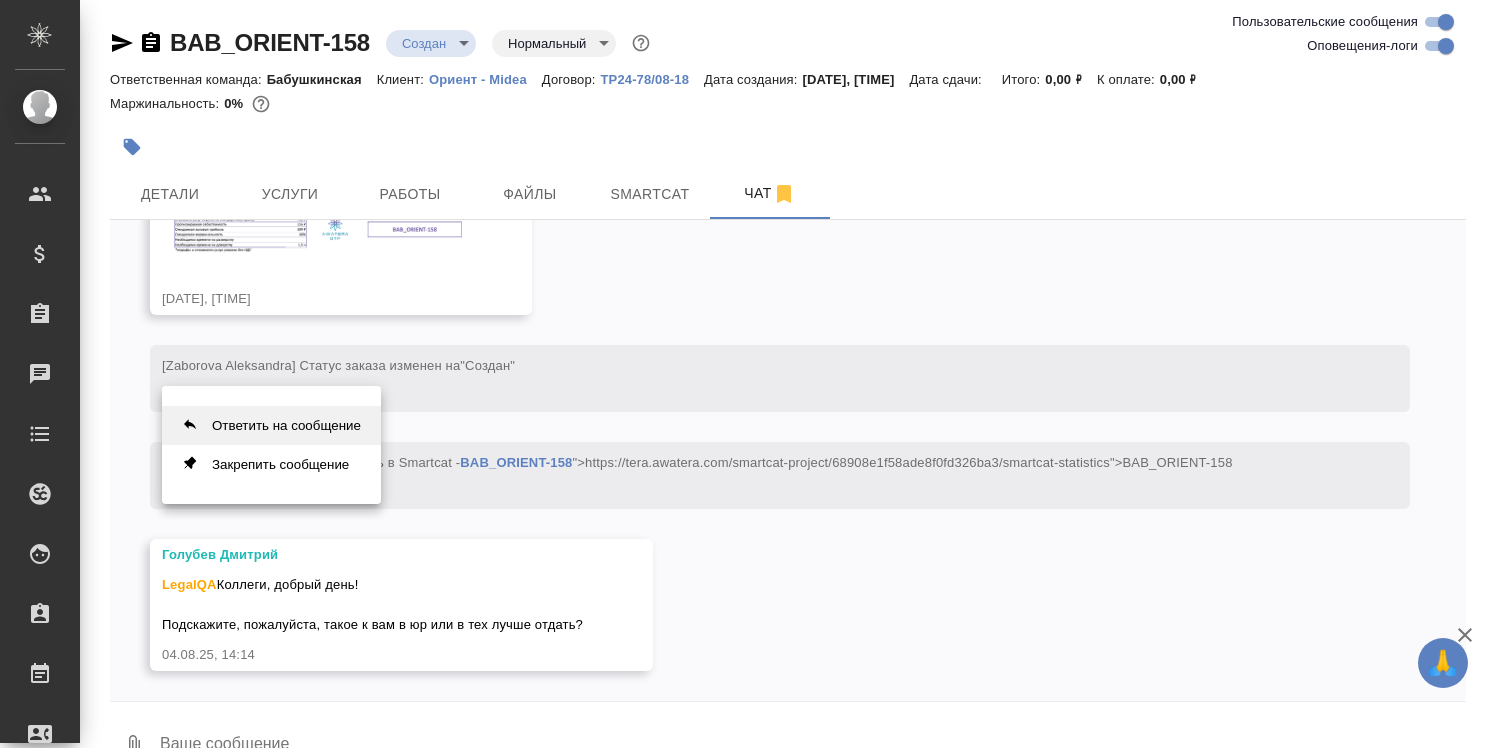 click on "Ответить на сообщение" at bounding box center [271, 425] 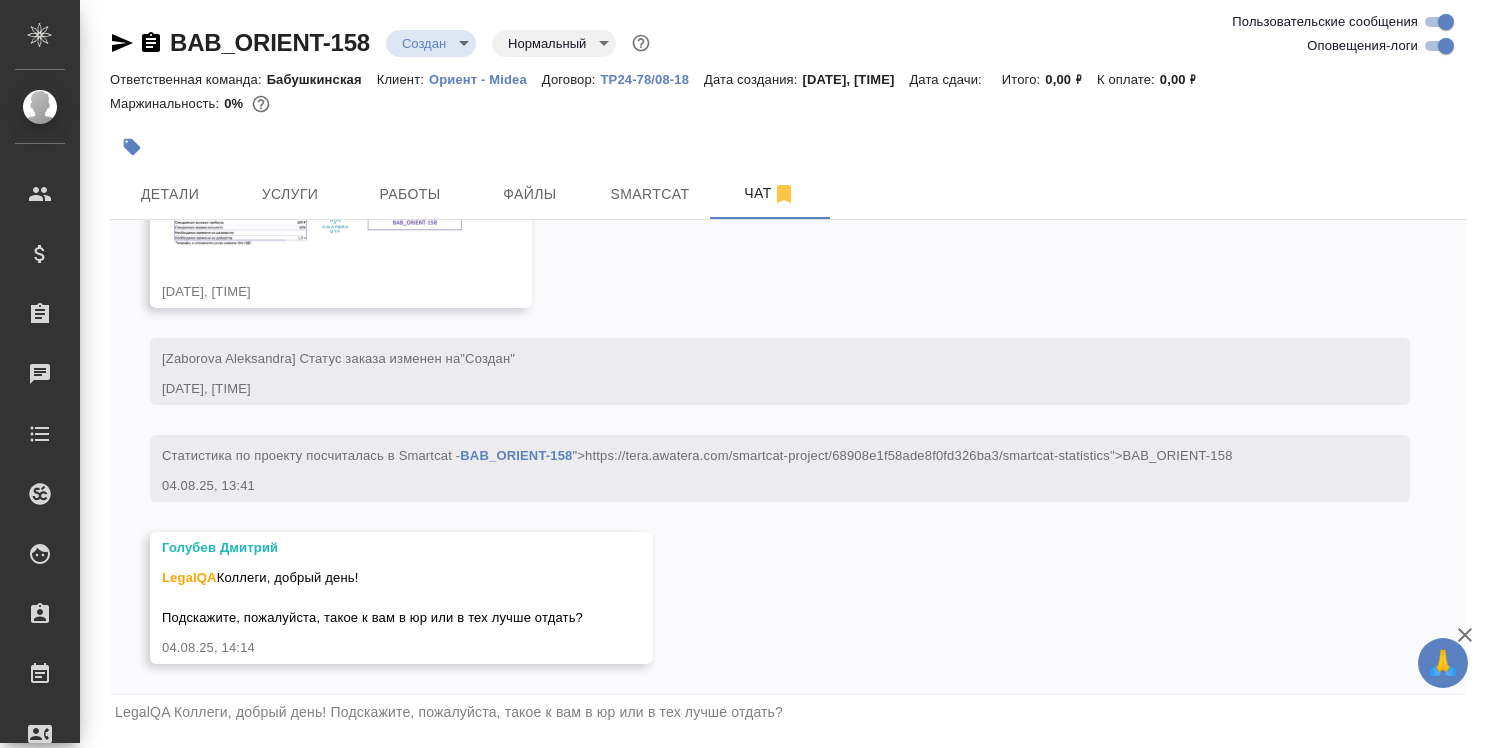 click on "LegalQA
Коллеги, добрый день!
Подскажите, пожалуйста, такое к вам в юр или в тех лучше отдать?" at bounding box center (788, 712) 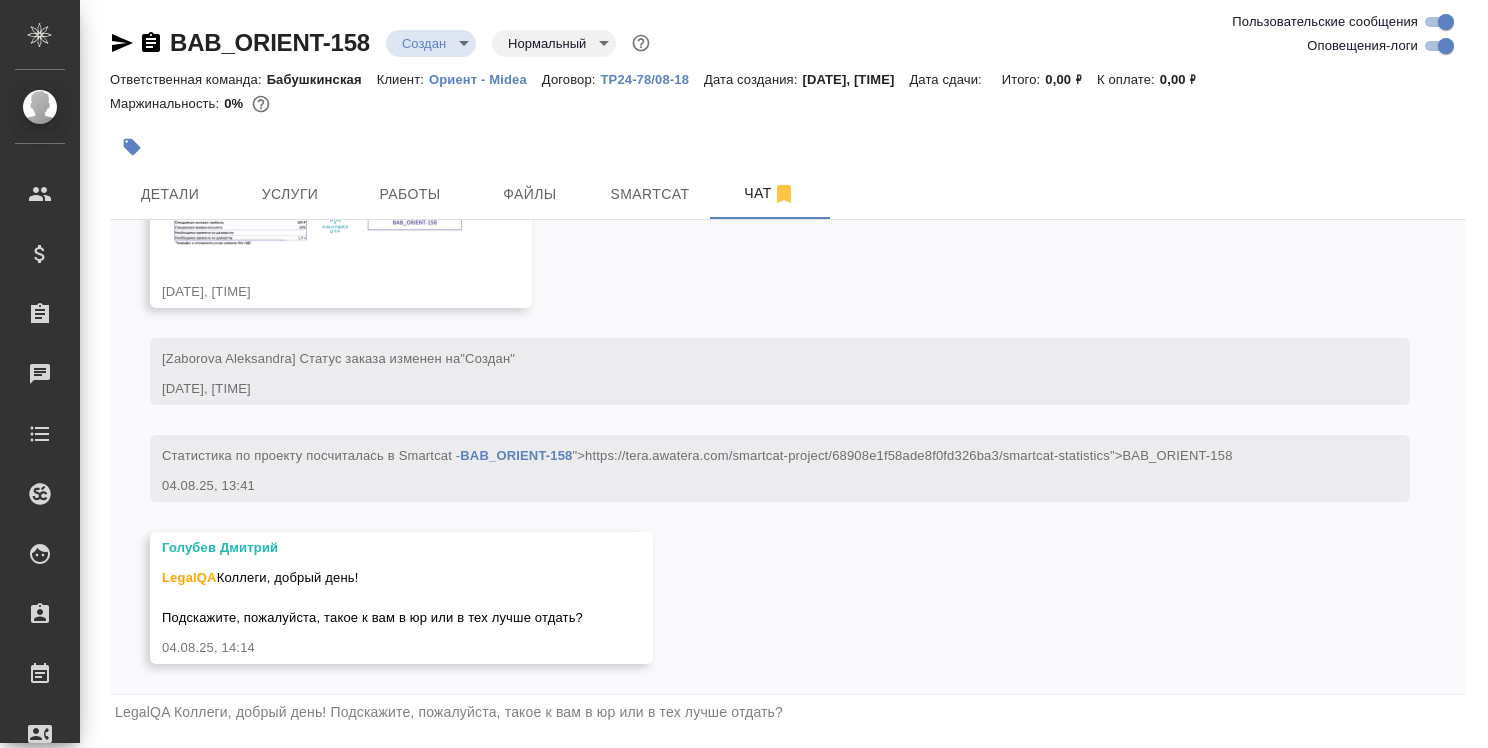 scroll, scrollTop: 432, scrollLeft: 0, axis: vertical 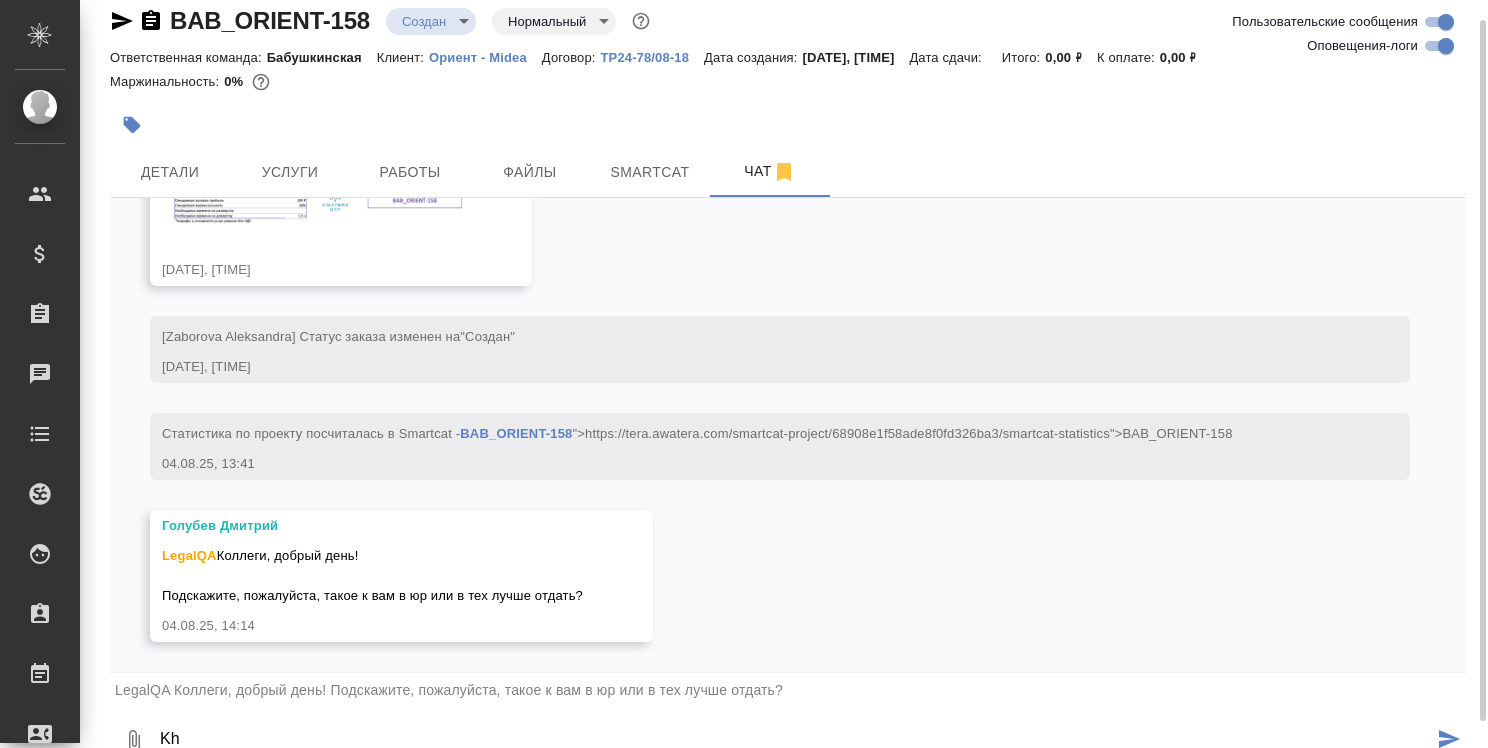 type on "K" 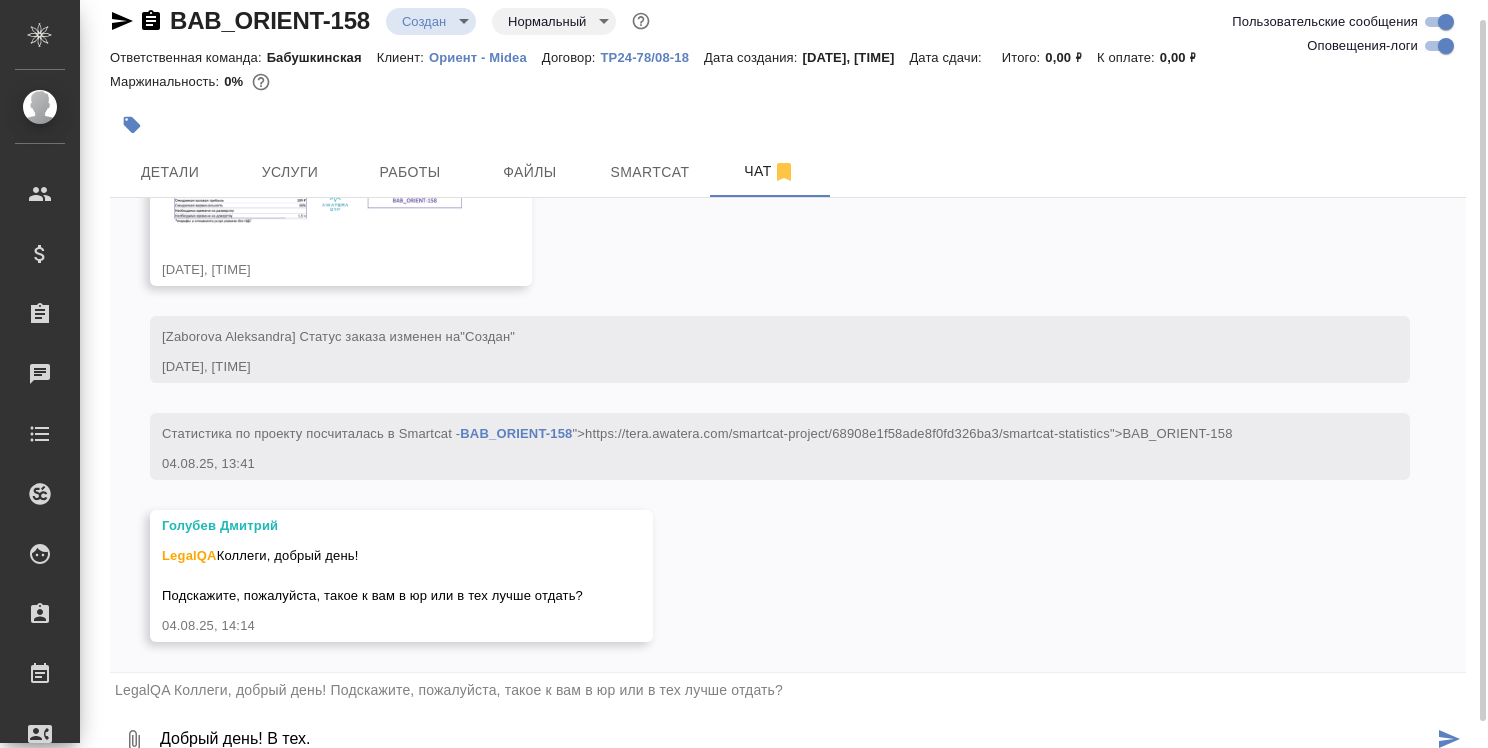 type on "Добрый день! В тех." 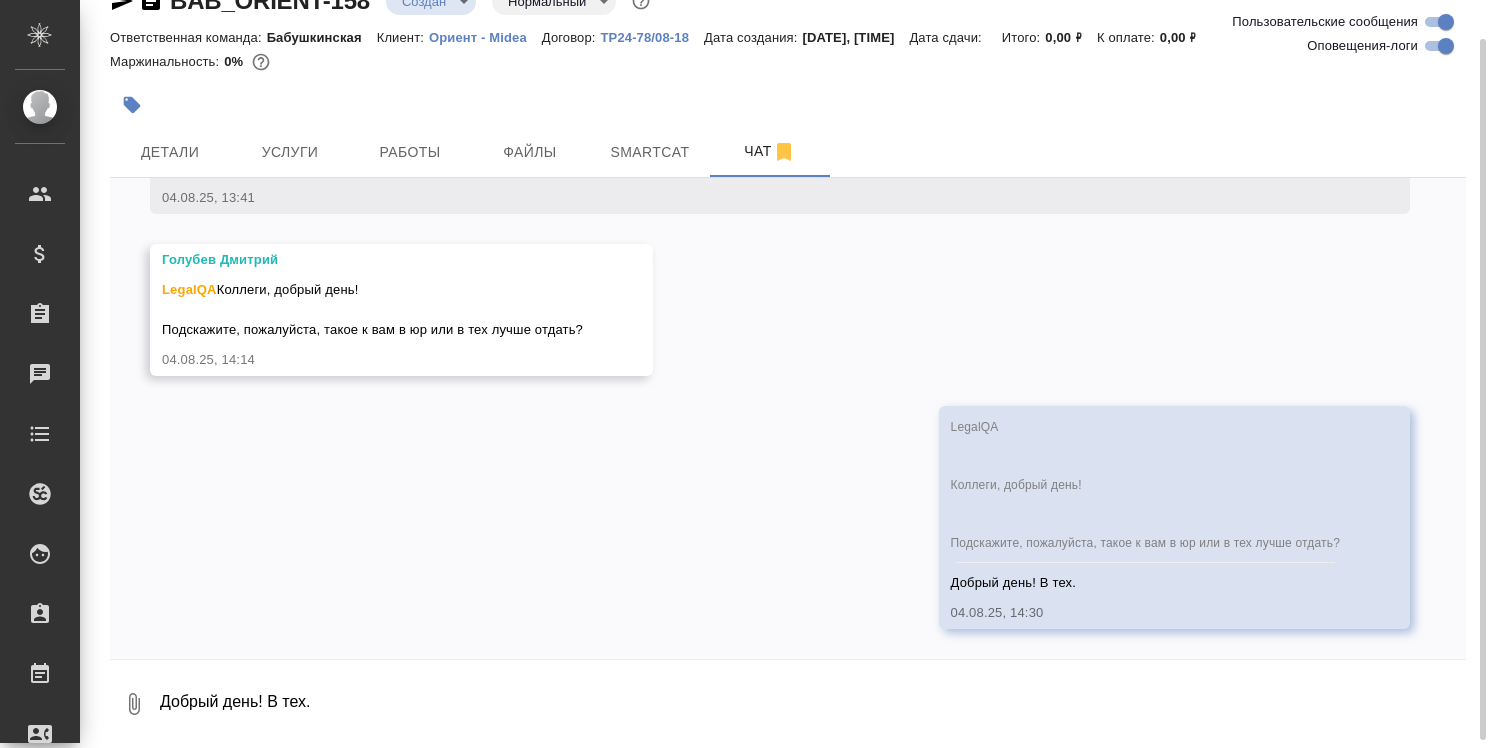 scroll, scrollTop: 676, scrollLeft: 0, axis: vertical 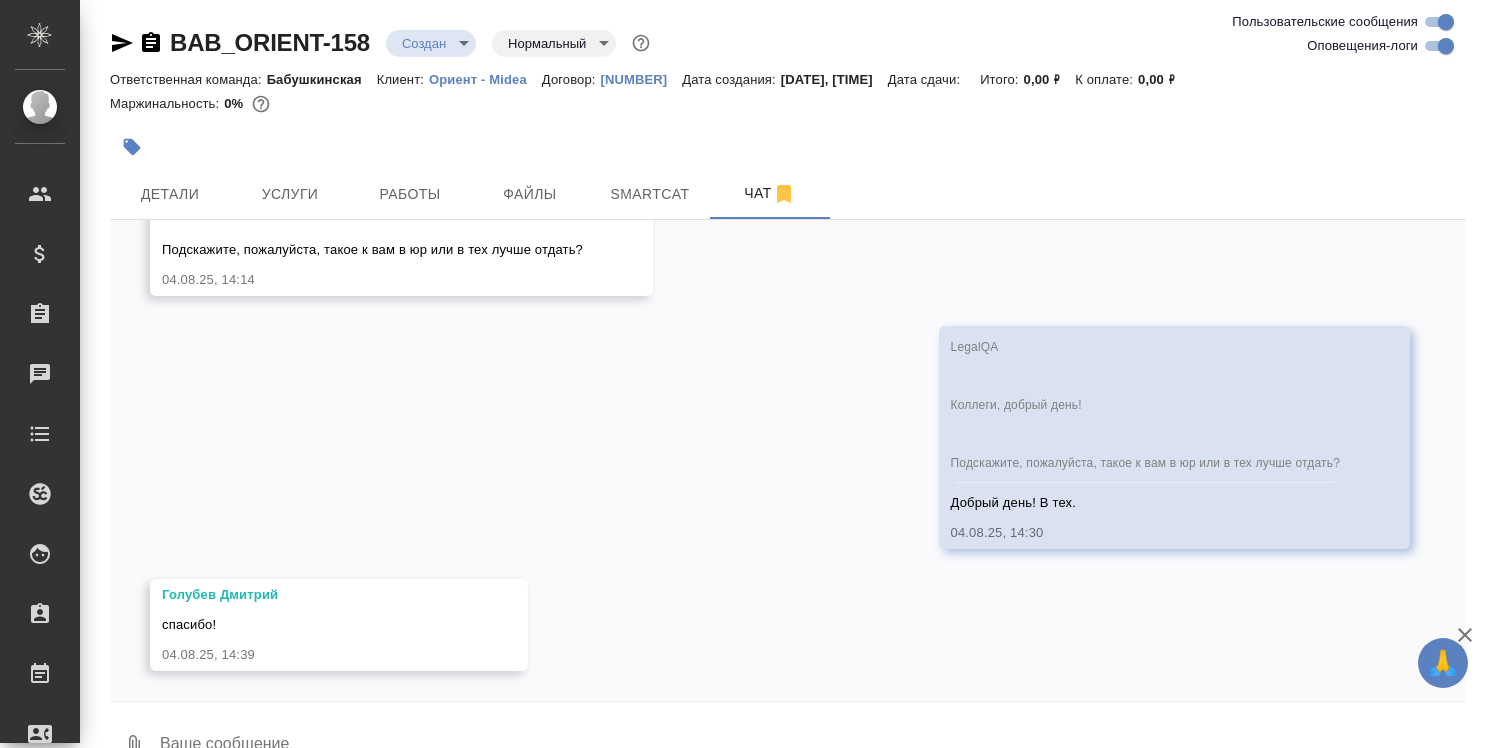 click at bounding box center [812, 746] 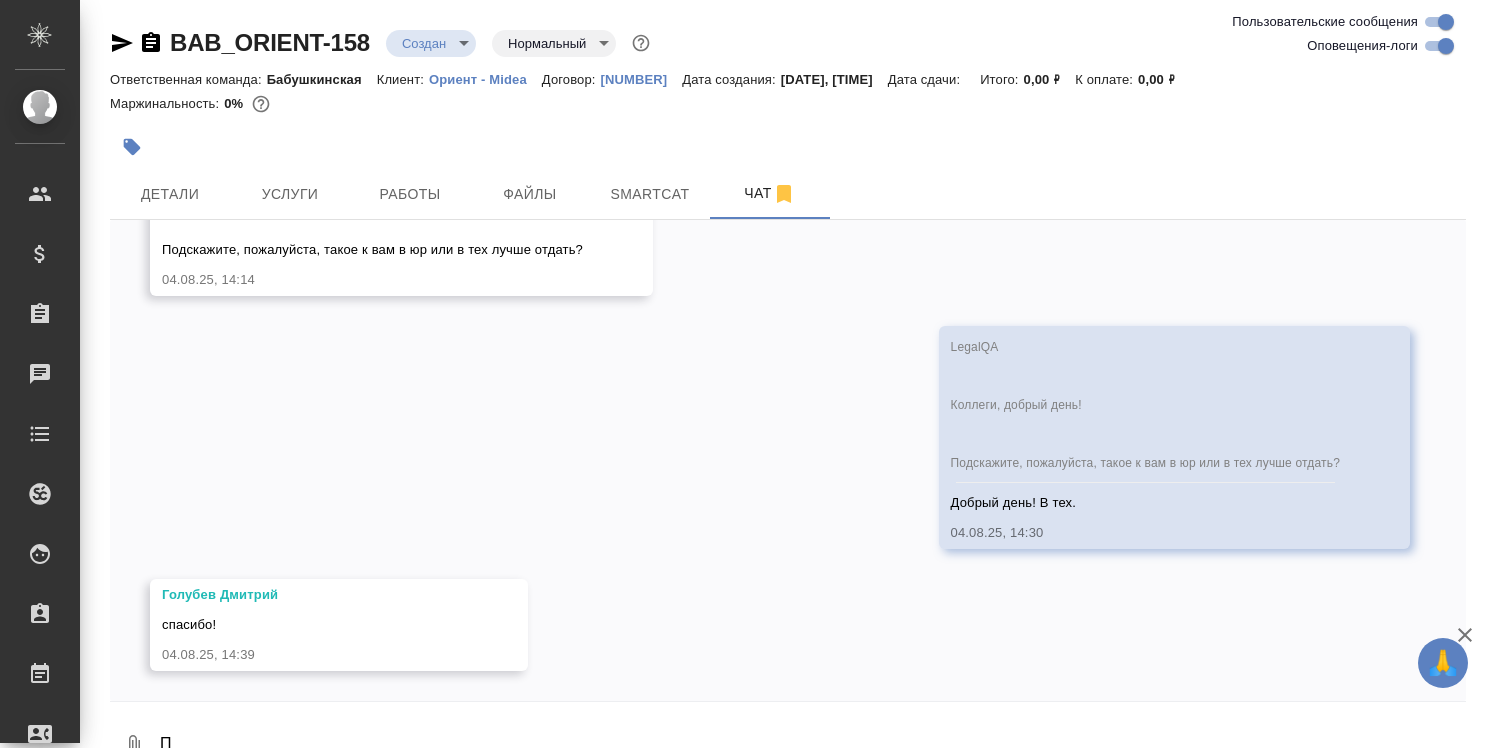 scroll, scrollTop: 4, scrollLeft: 0, axis: vertical 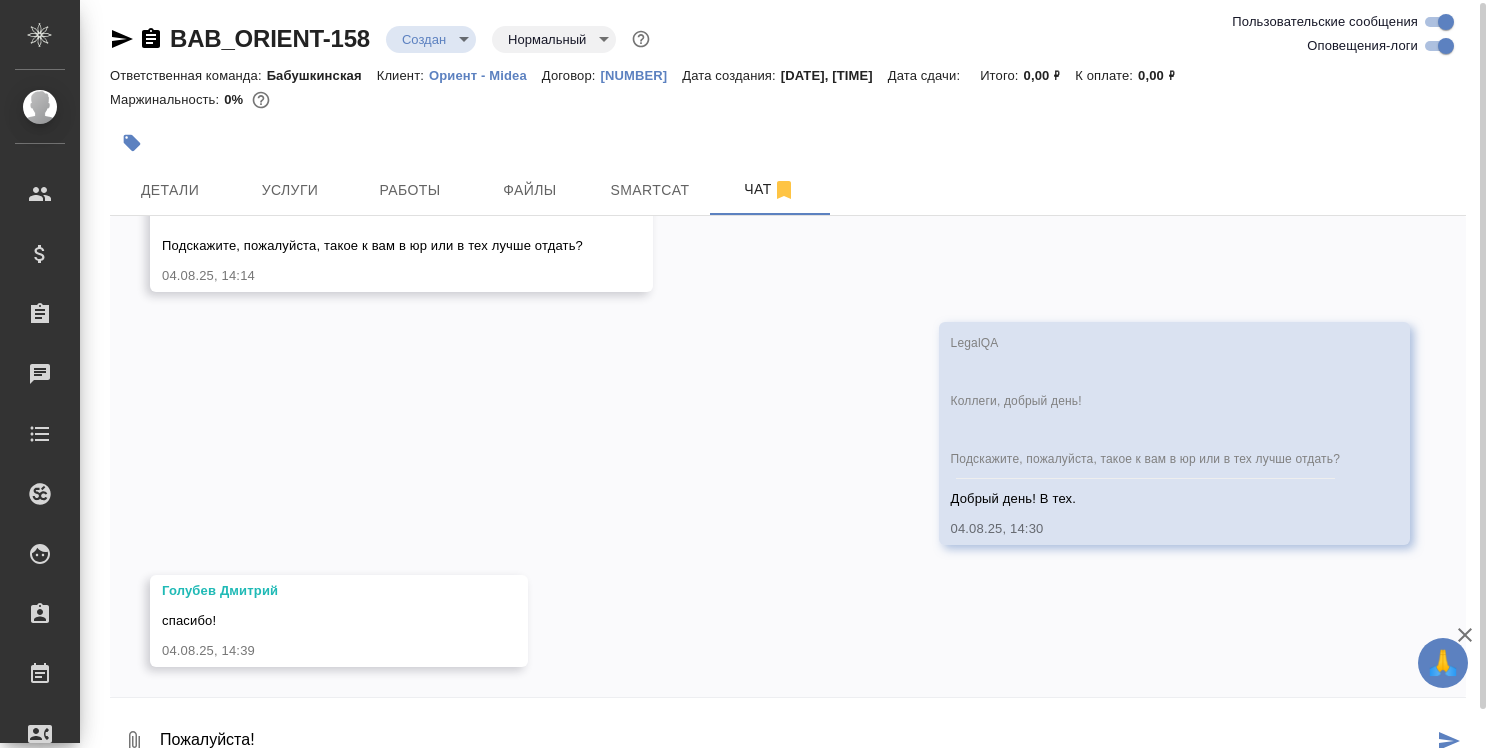 type on "Пожалуйста!" 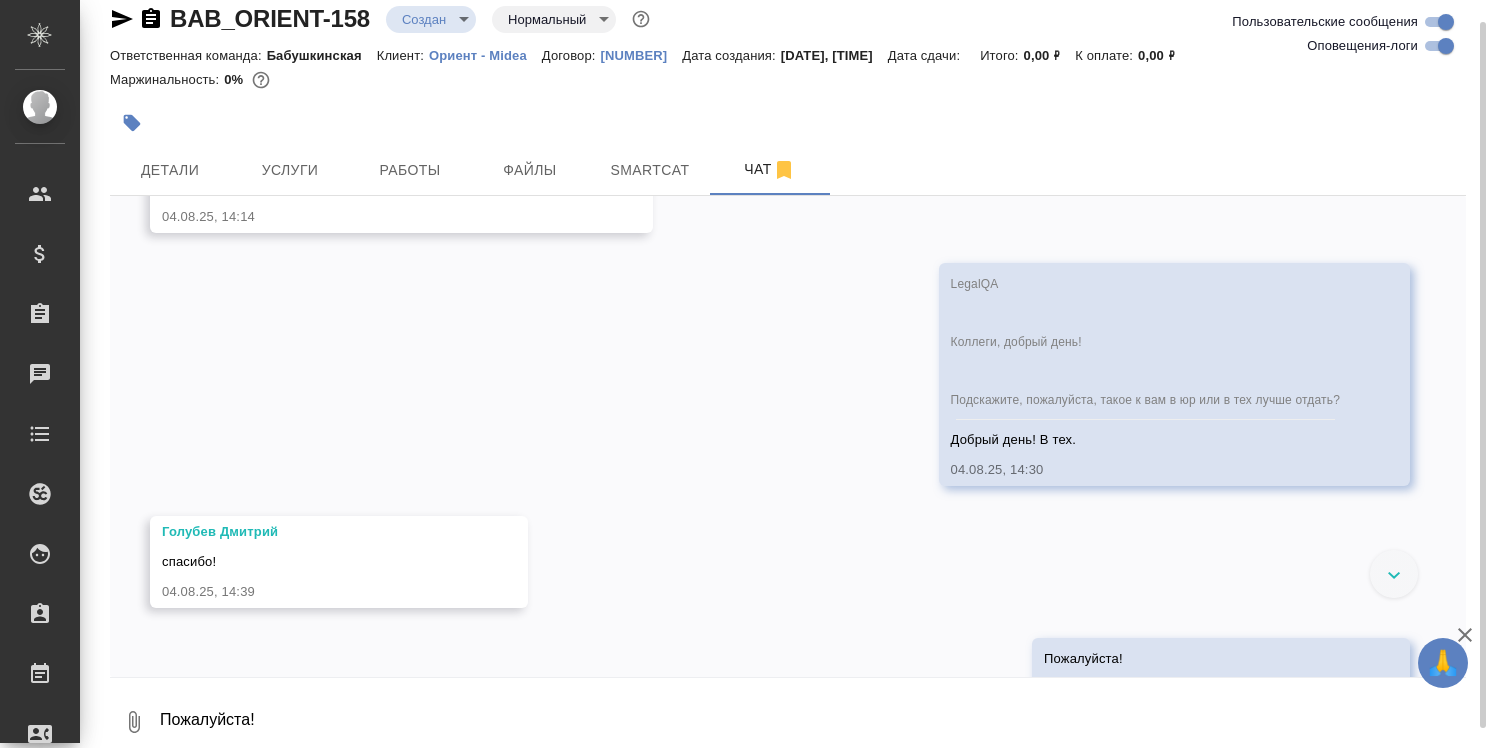 scroll, scrollTop: 896, scrollLeft: 0, axis: vertical 